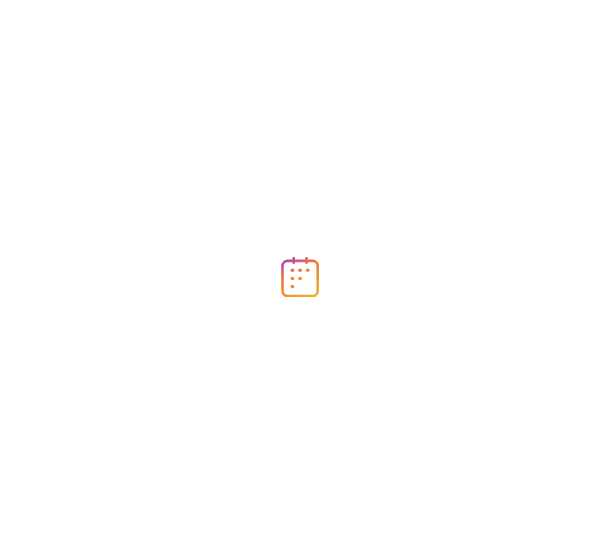 scroll, scrollTop: 0, scrollLeft: 0, axis: both 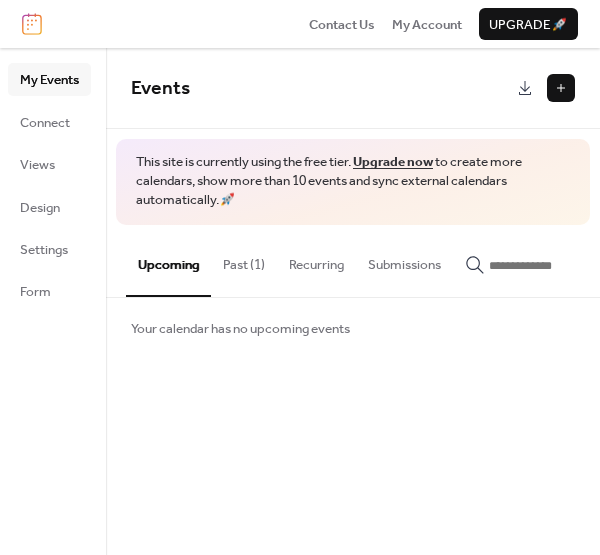click on "Past (1)" at bounding box center (244, 260) 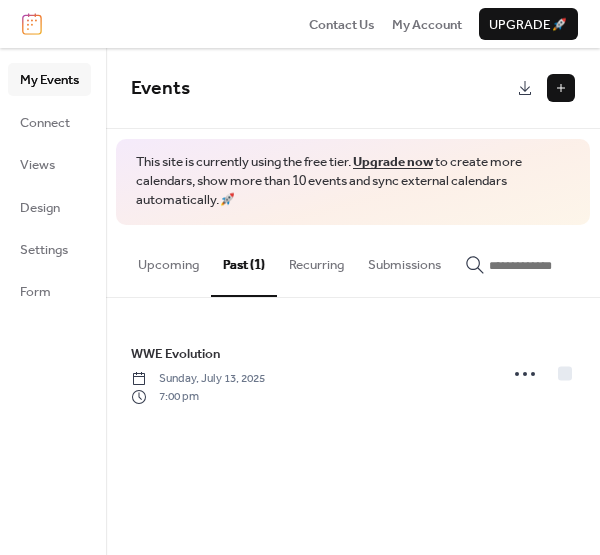 click on "Upcoming" at bounding box center [168, 260] 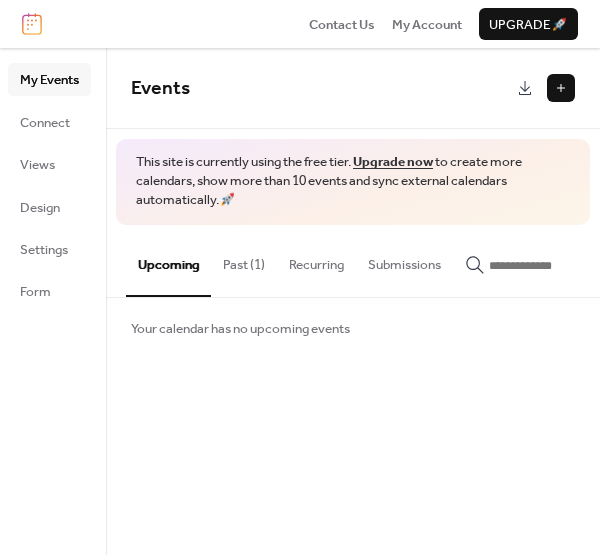 click on "Upcoming" at bounding box center (168, 261) 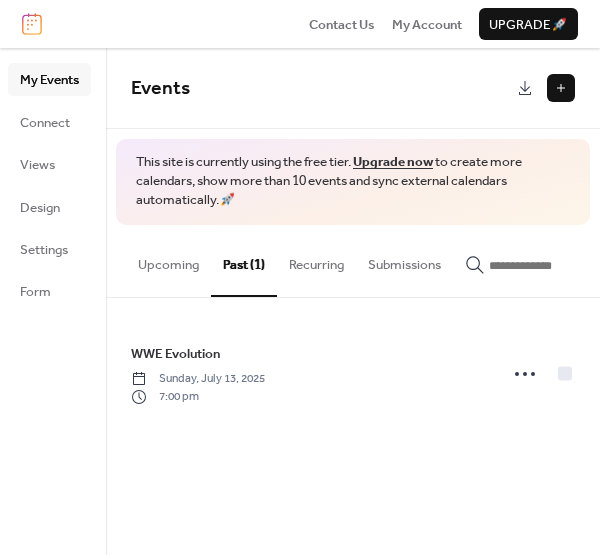click on "Upcoming" at bounding box center [168, 260] 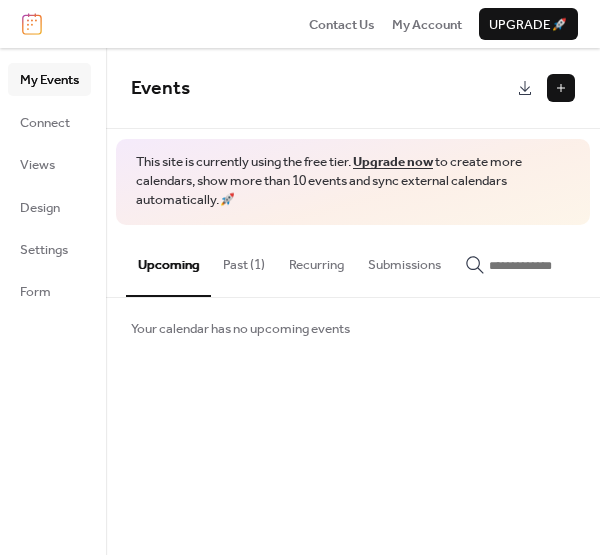 click on "Recurring" at bounding box center [316, 260] 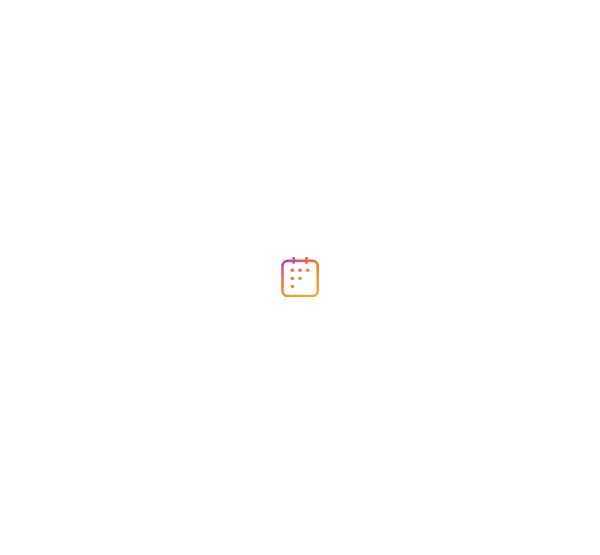 scroll, scrollTop: 0, scrollLeft: 0, axis: both 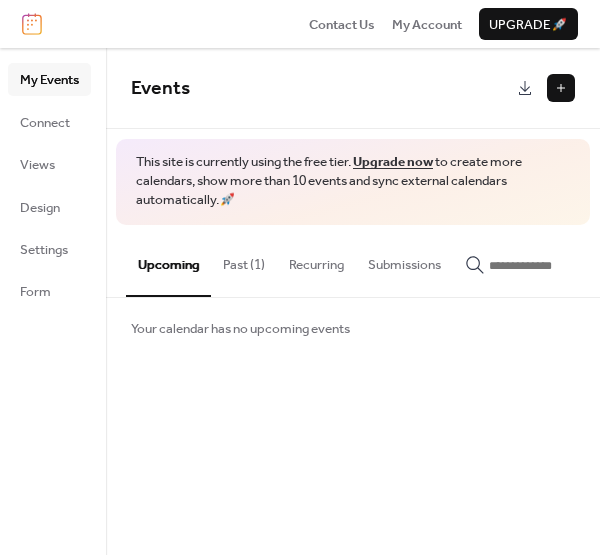 click at bounding box center (561, 88) 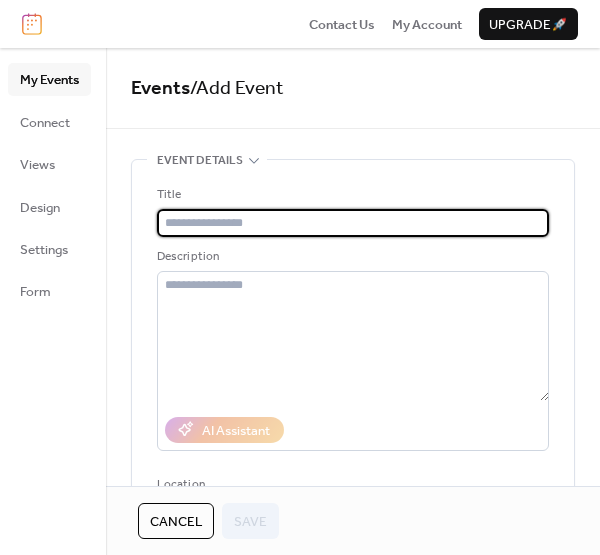 click at bounding box center (353, 223) 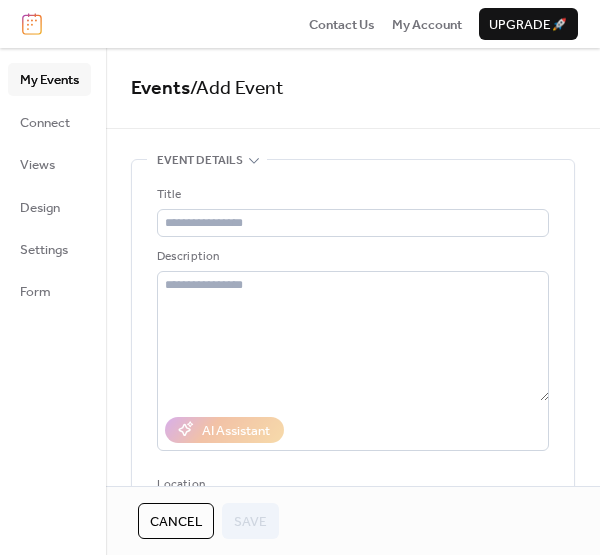 click on "Contact Us My Account Upgrade  🚀" at bounding box center (300, 24) 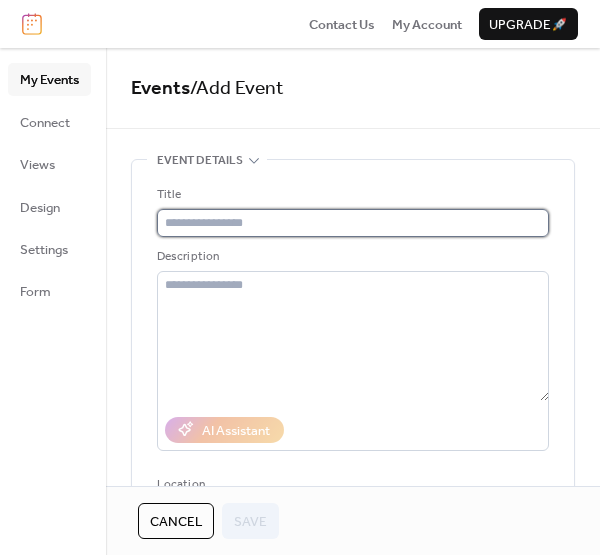 click at bounding box center [353, 223] 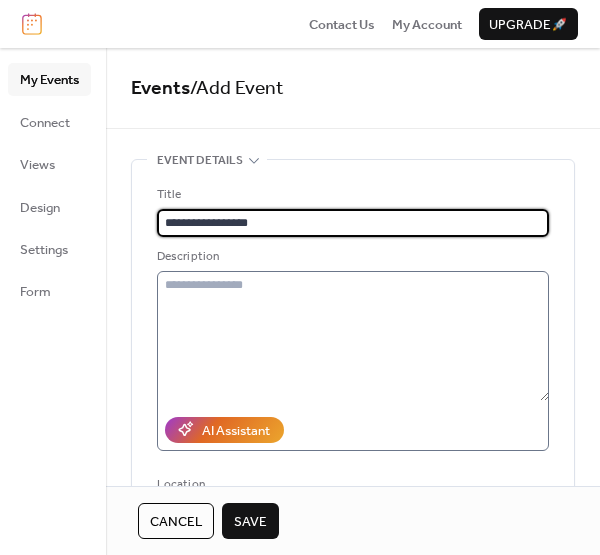 type on "**********" 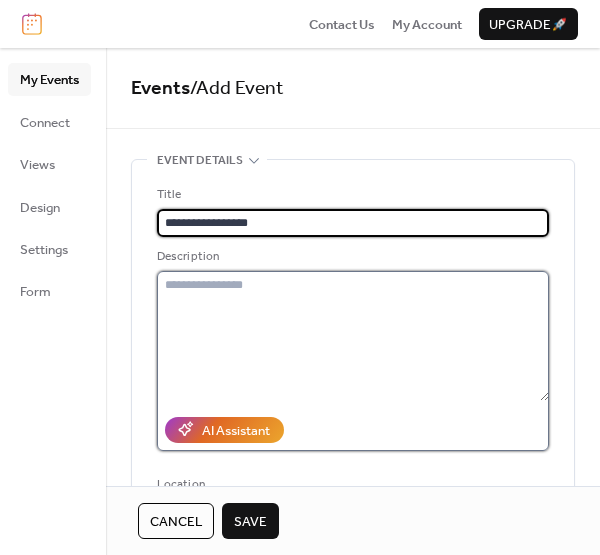 click at bounding box center (353, 336) 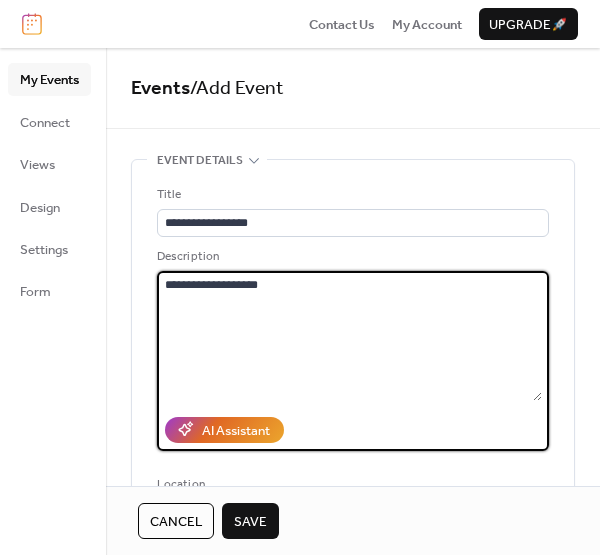 paste on "**********" 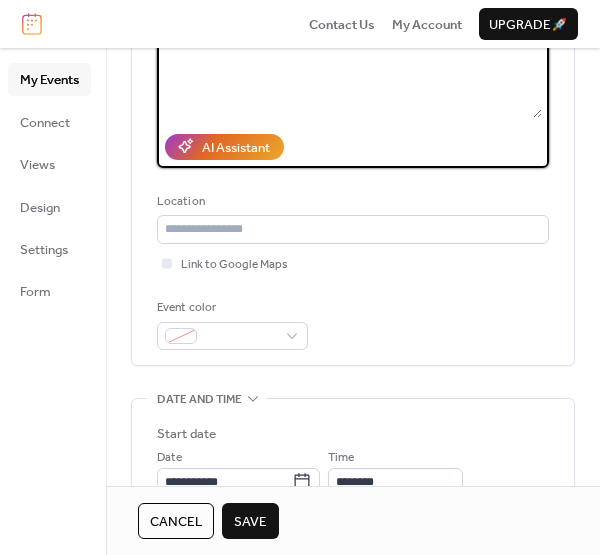scroll, scrollTop: 289, scrollLeft: 0, axis: vertical 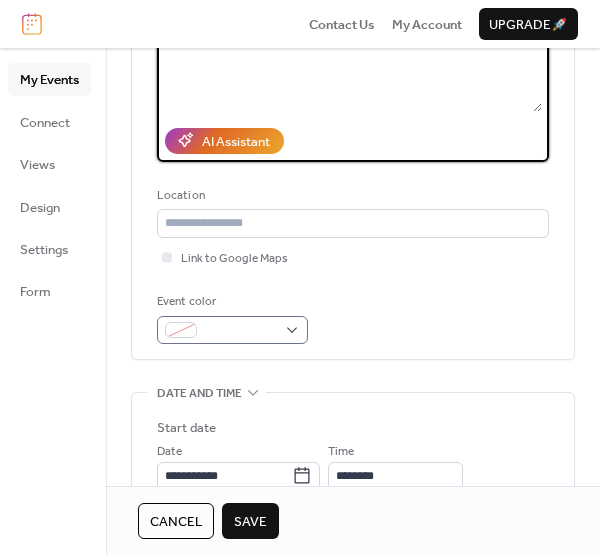 type on "**********" 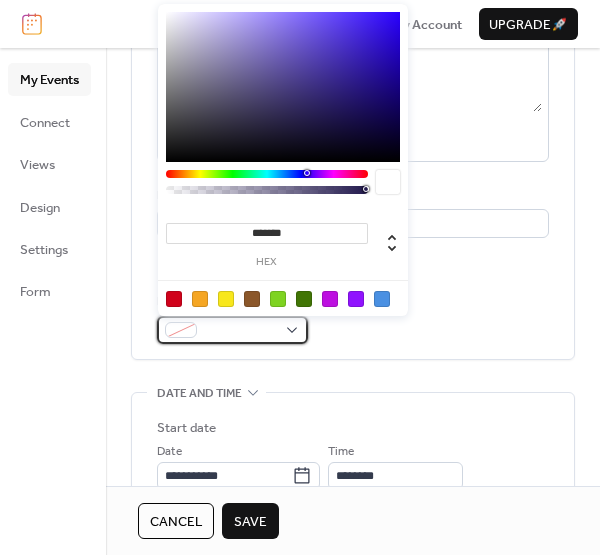 click at bounding box center [232, 330] 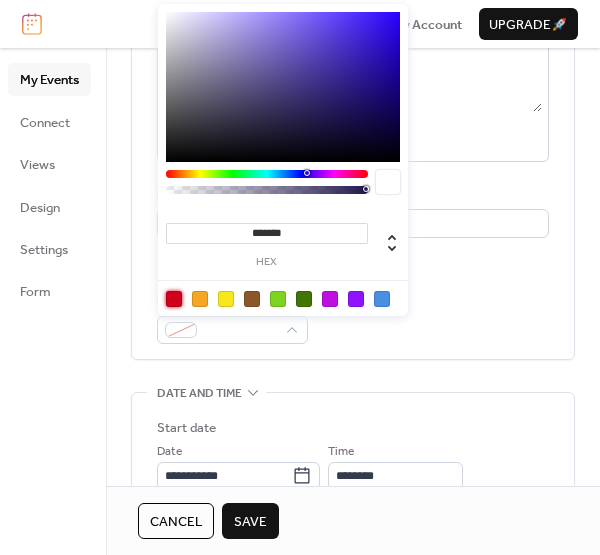 click at bounding box center [174, 299] 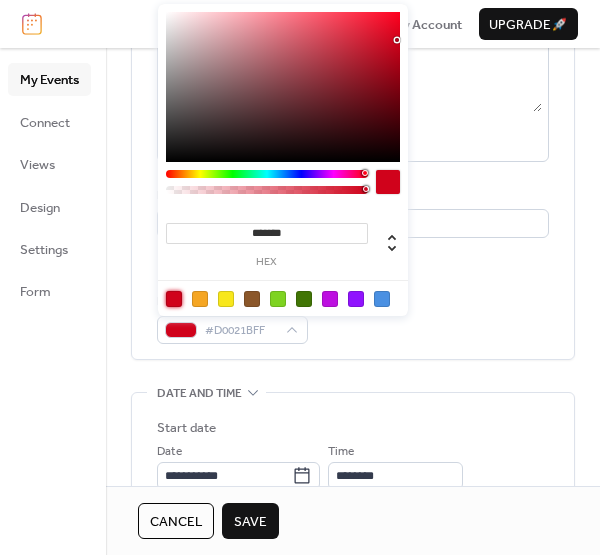click on "**********" at bounding box center (353, 120) 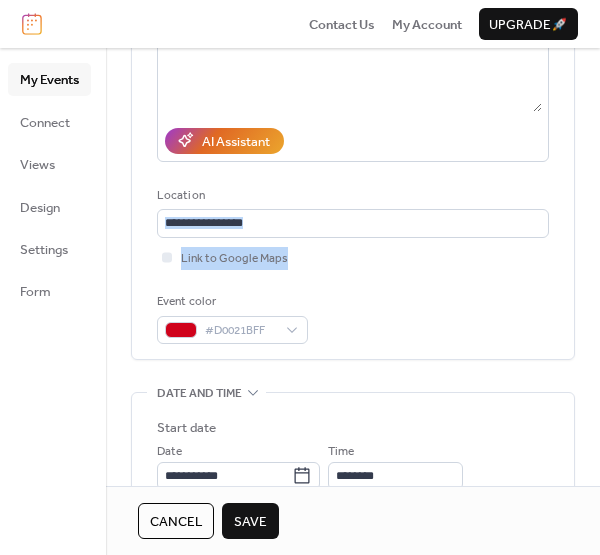 drag, startPoint x: 593, startPoint y: 194, endPoint x: 601, endPoint y: 251, distance: 57.558666 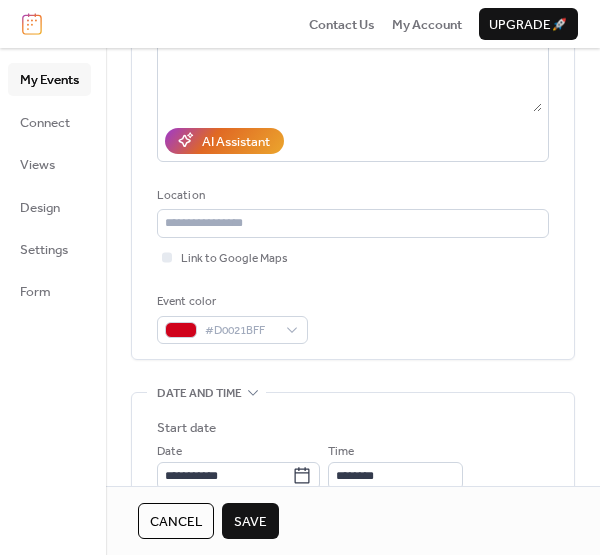 click on "**********" at bounding box center (353, 619) 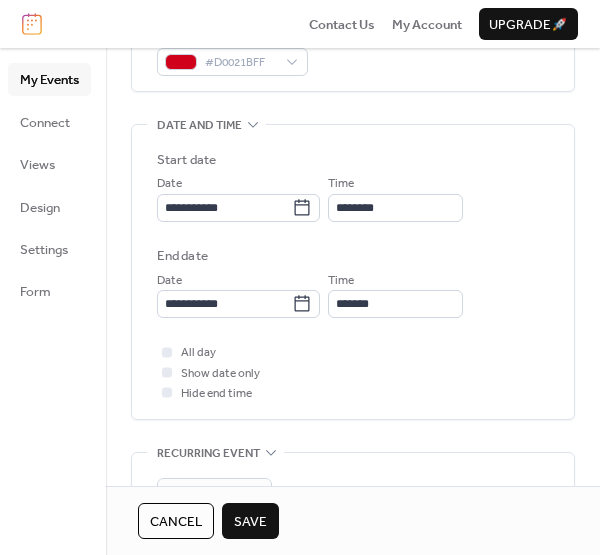 scroll, scrollTop: 561, scrollLeft: 0, axis: vertical 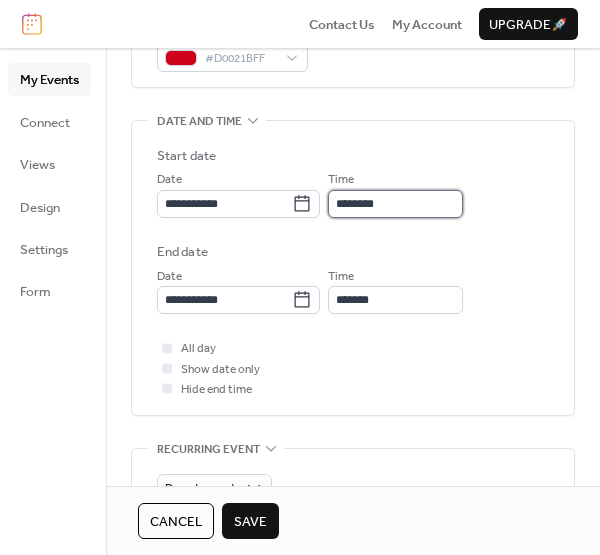 click on "********" at bounding box center (395, 204) 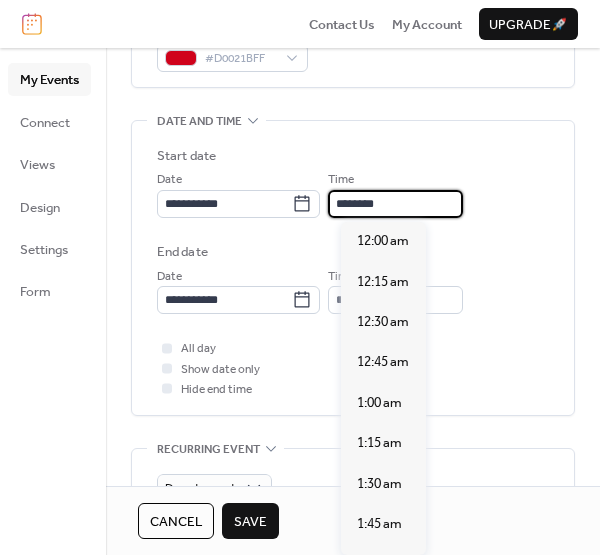 scroll, scrollTop: 1940, scrollLeft: 0, axis: vertical 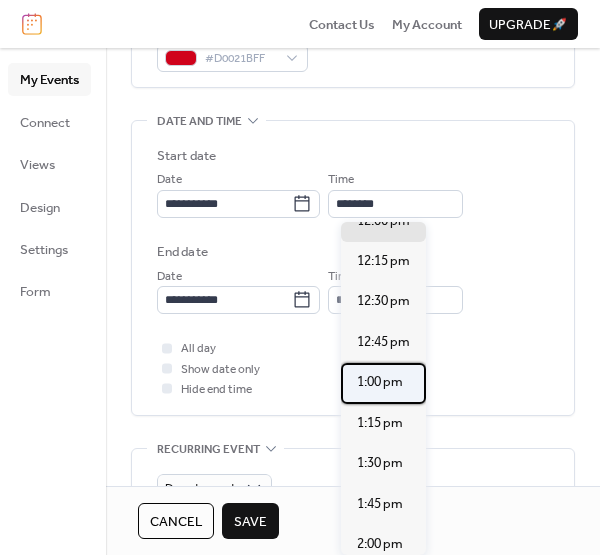 click on "1:00 pm" at bounding box center [380, 382] 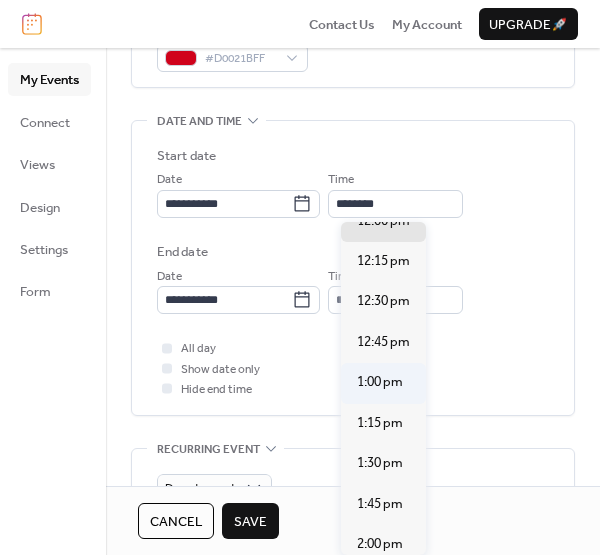 type on "*******" 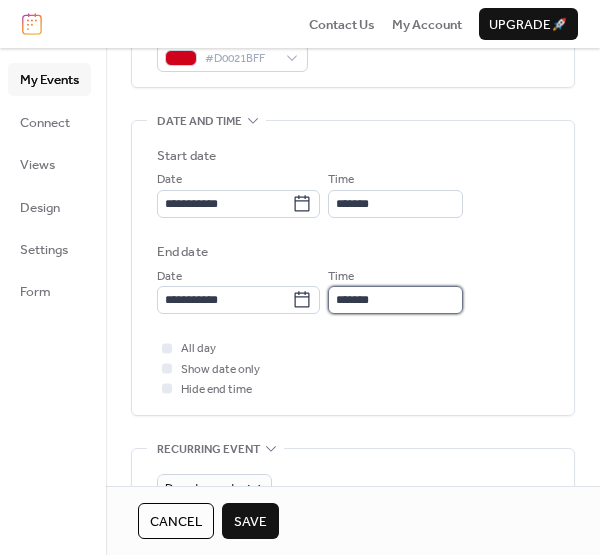 click on "*******" at bounding box center (395, 300) 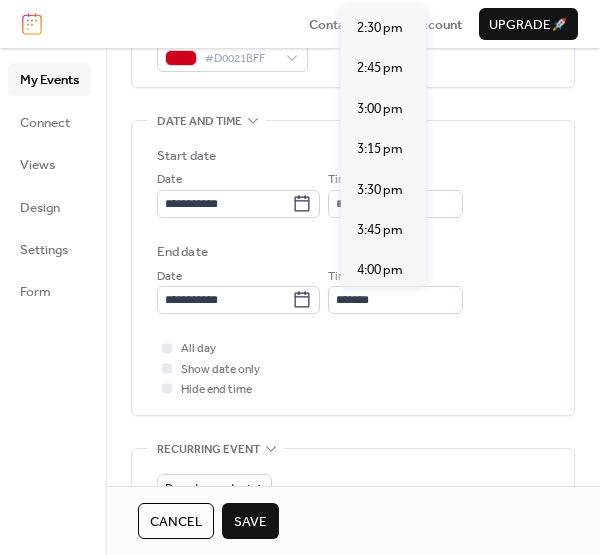 scroll, scrollTop: 210, scrollLeft: 0, axis: vertical 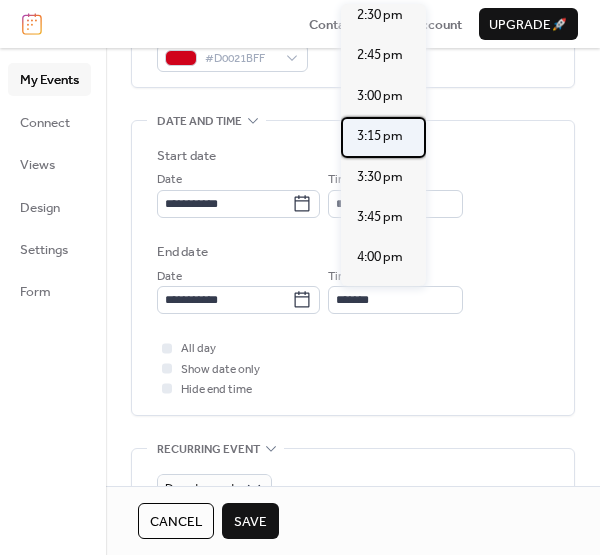 click on "3:15 pm" at bounding box center [380, 136] 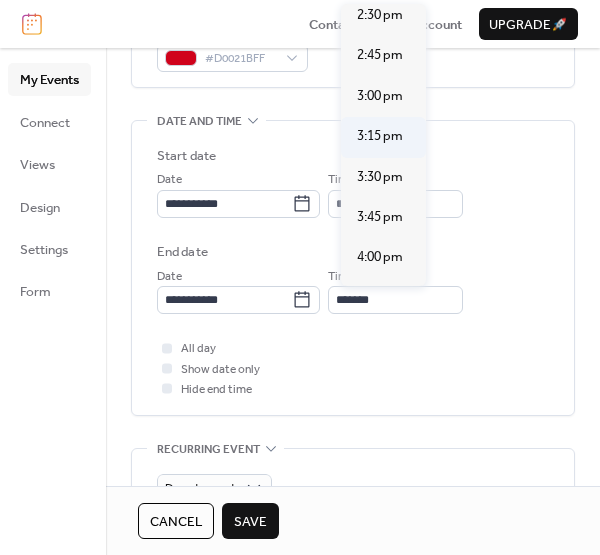 type on "*******" 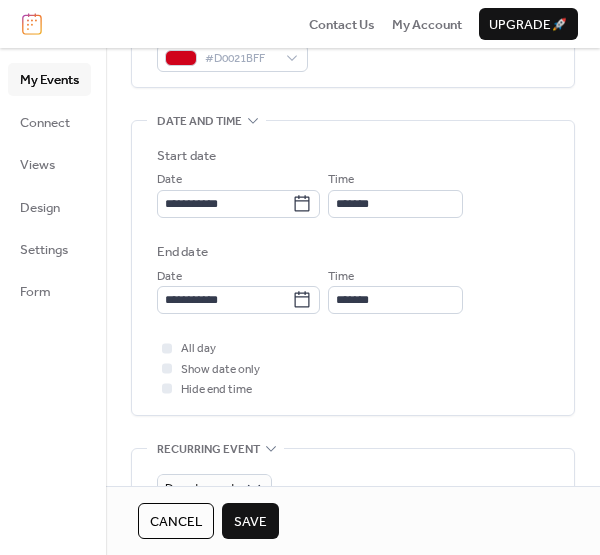 click on "**********" at bounding box center (353, 357) 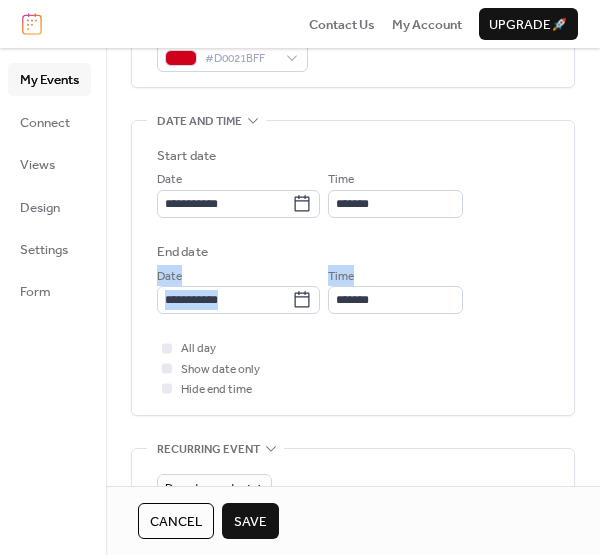 drag, startPoint x: 593, startPoint y: 246, endPoint x: 592, endPoint y: 305, distance: 59.008472 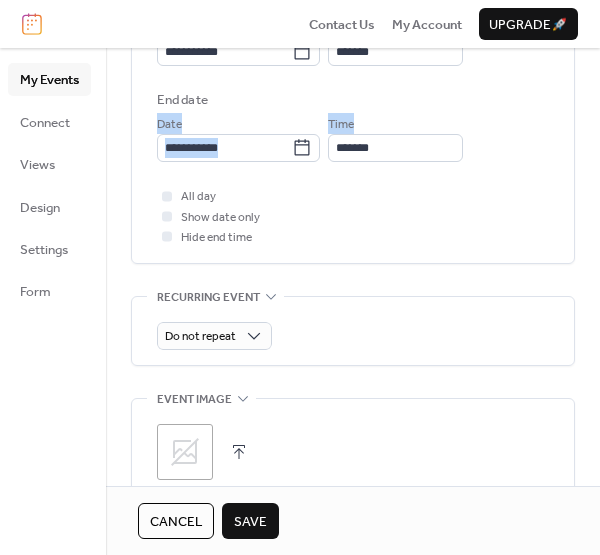 scroll, scrollTop: 776, scrollLeft: 0, axis: vertical 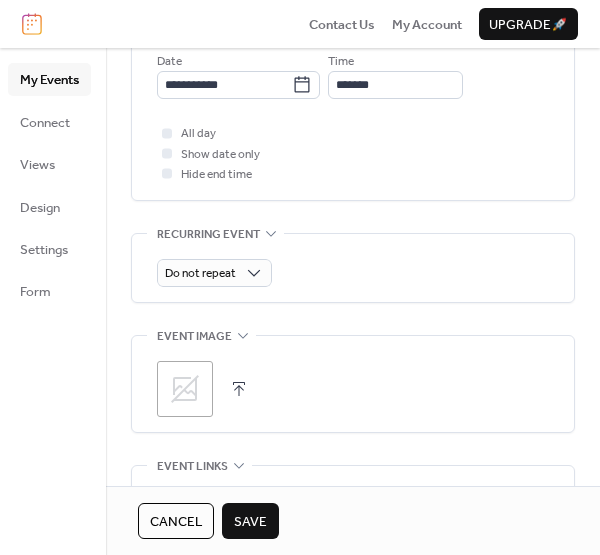 click on ";" at bounding box center (353, 384) 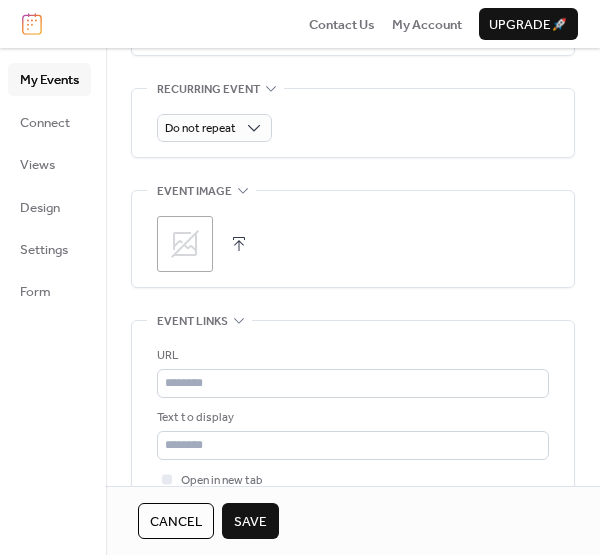 scroll, scrollTop: 929, scrollLeft: 0, axis: vertical 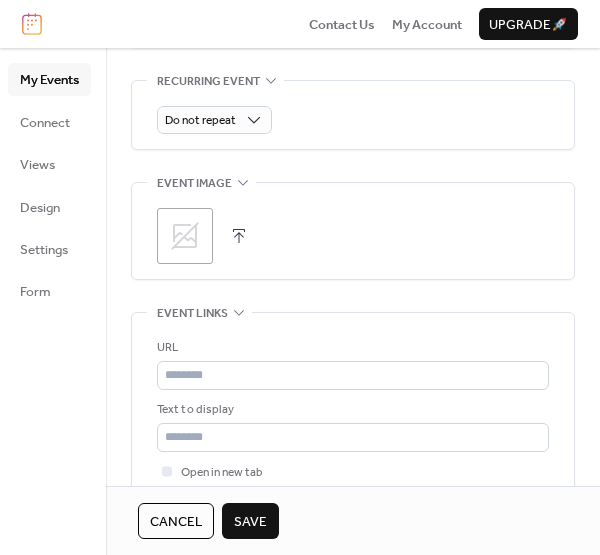 click 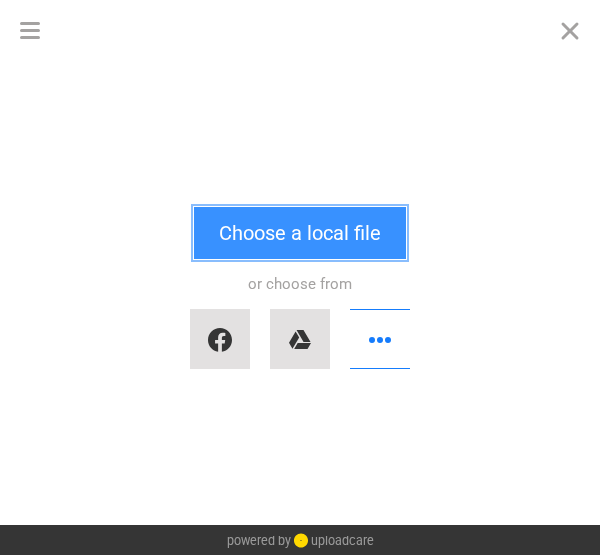 click on "Choose a local file" at bounding box center [300, 233] 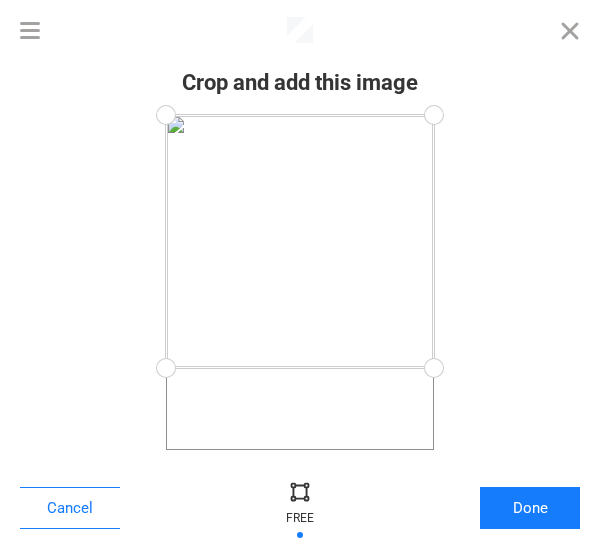 drag, startPoint x: 425, startPoint y: 447, endPoint x: 434, endPoint y: 368, distance: 79.51101 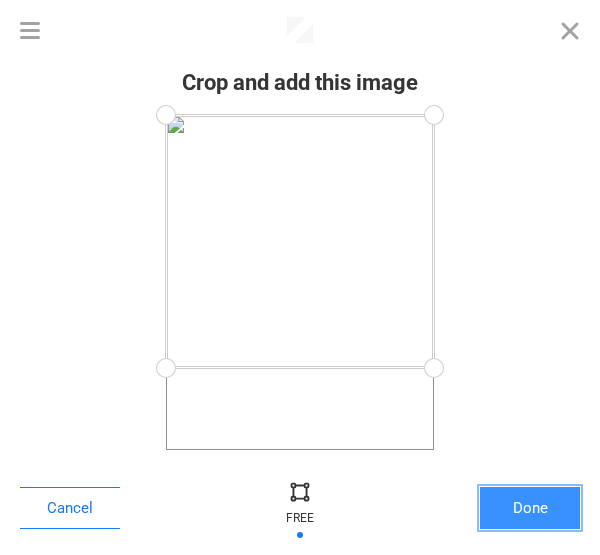 click on "Done" at bounding box center [530, 508] 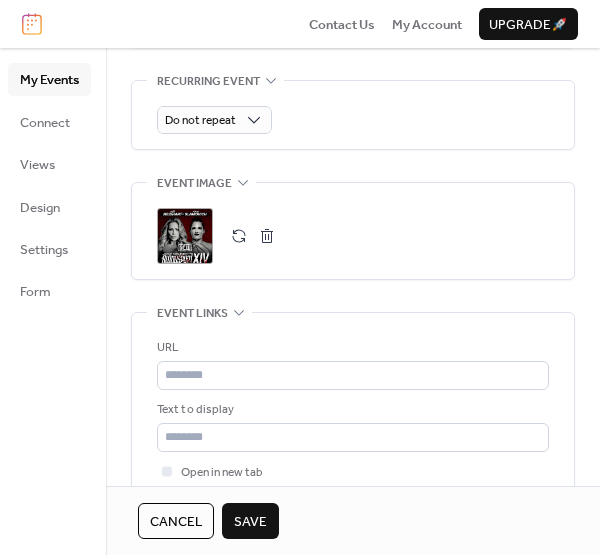 click on "Save" at bounding box center (250, 522) 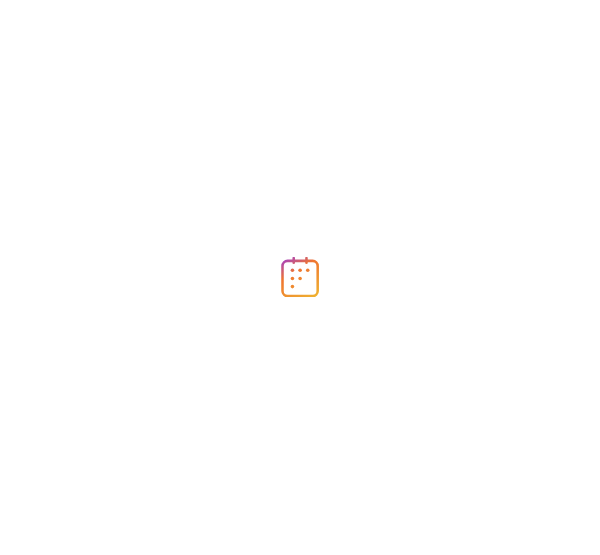scroll, scrollTop: 0, scrollLeft: 0, axis: both 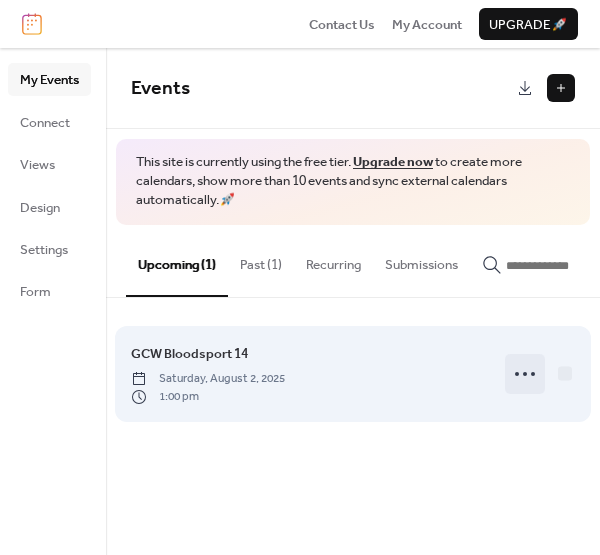 click 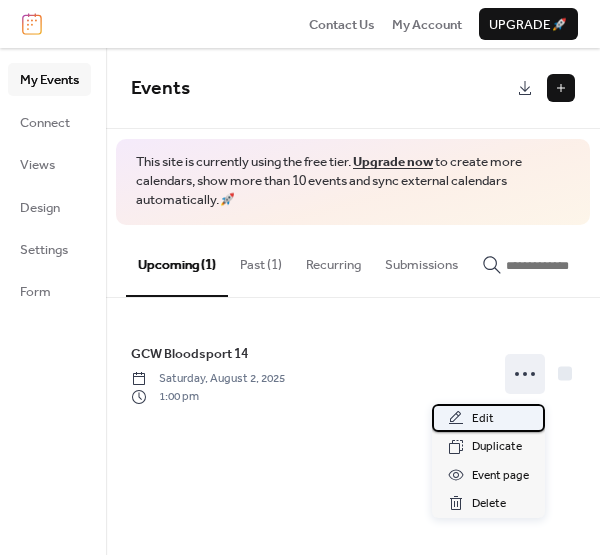 click on "Edit" at bounding box center [483, 419] 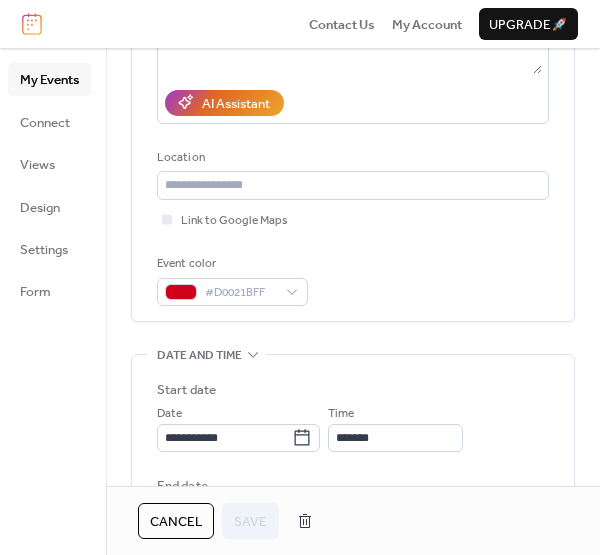 scroll, scrollTop: 334, scrollLeft: 0, axis: vertical 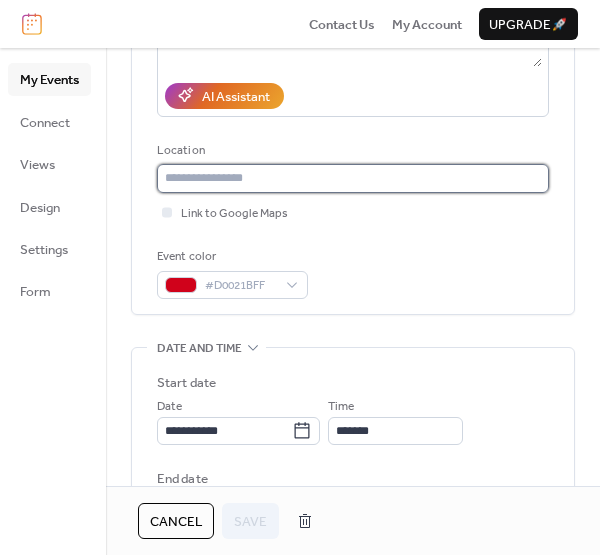 click at bounding box center [353, 178] 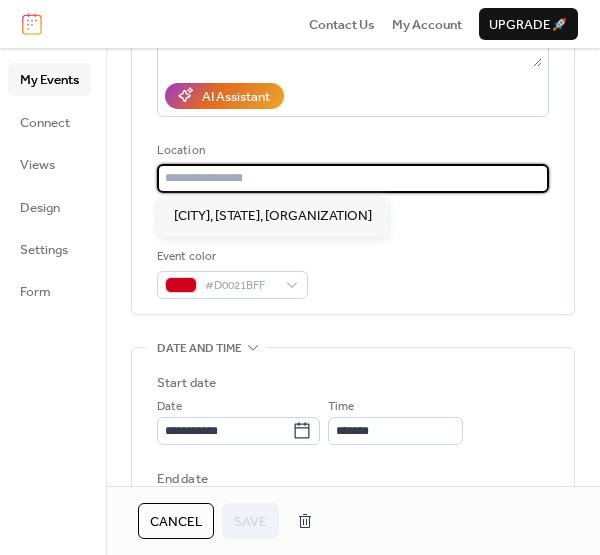paste on "**********" 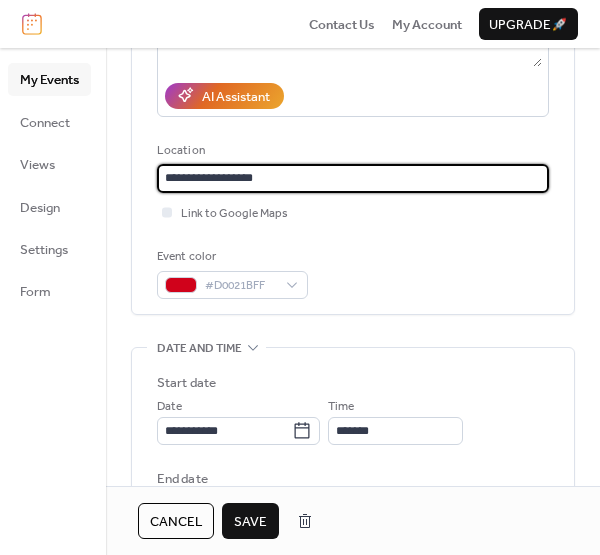 type on "**********" 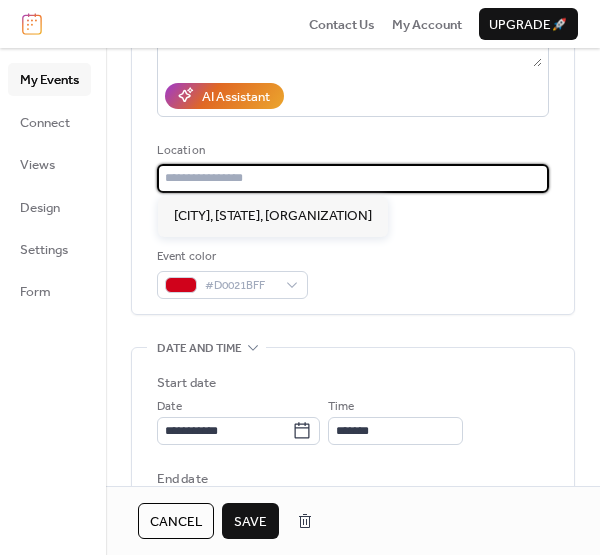 click at bounding box center [353, 178] 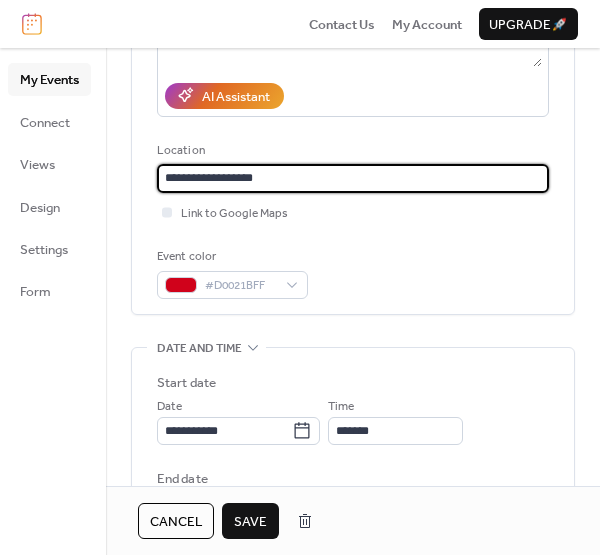 click on "**********" at bounding box center [353, 178] 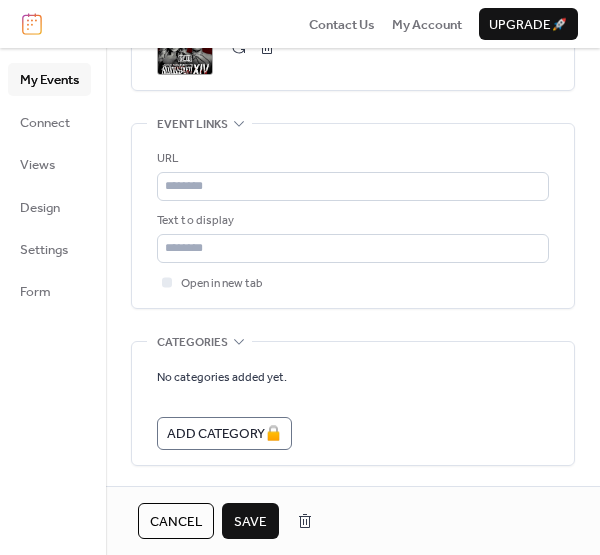 scroll, scrollTop: 1192, scrollLeft: 0, axis: vertical 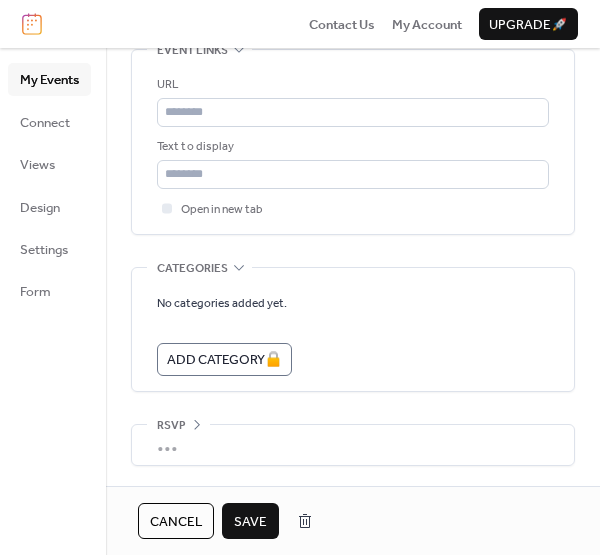 click on "Save" at bounding box center (250, 522) 